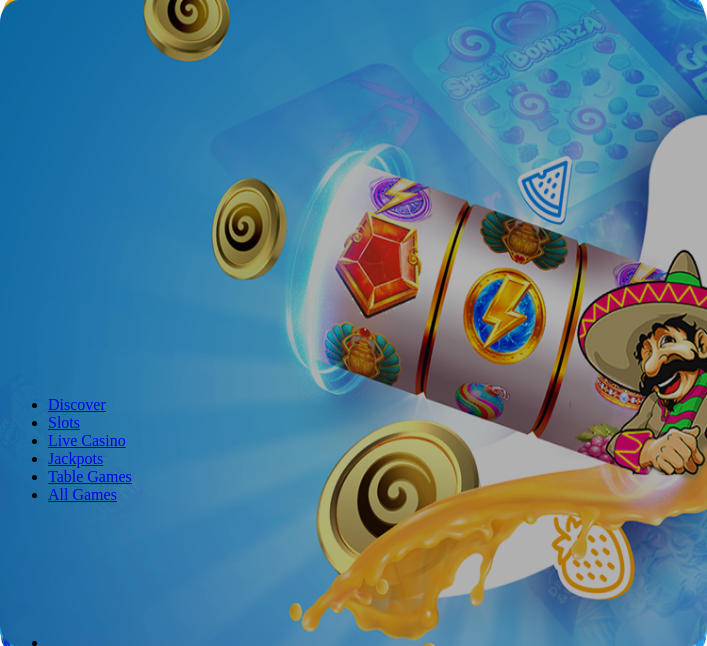 scroll, scrollTop: 0, scrollLeft: 0, axis: both 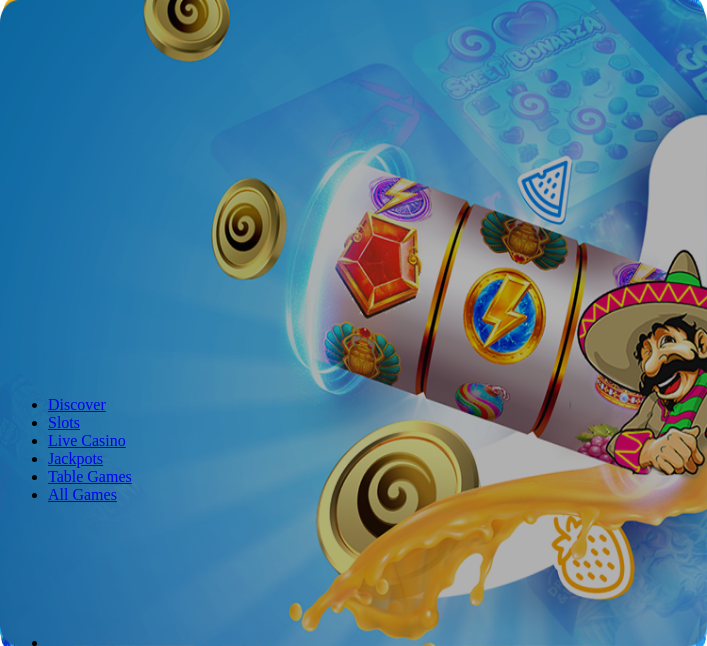 click on "Log in" at bounding box center (74, 88) 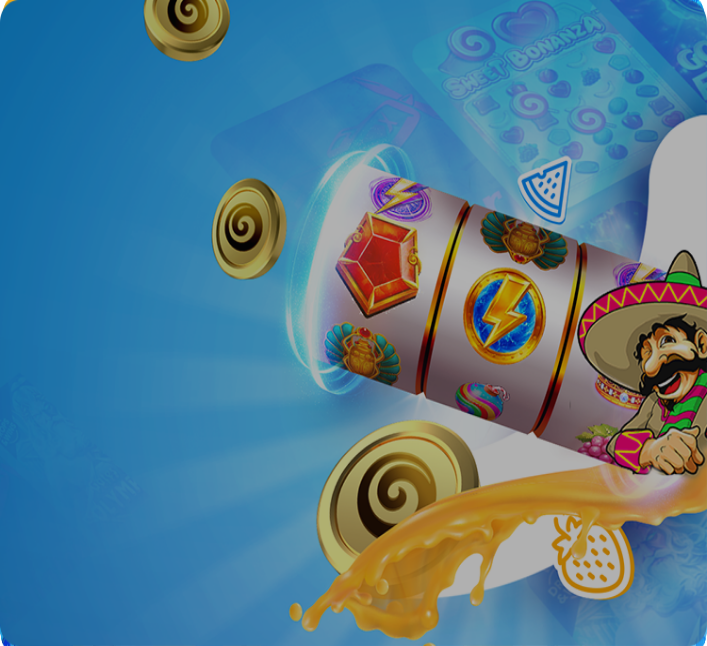 click at bounding box center [79, 250] 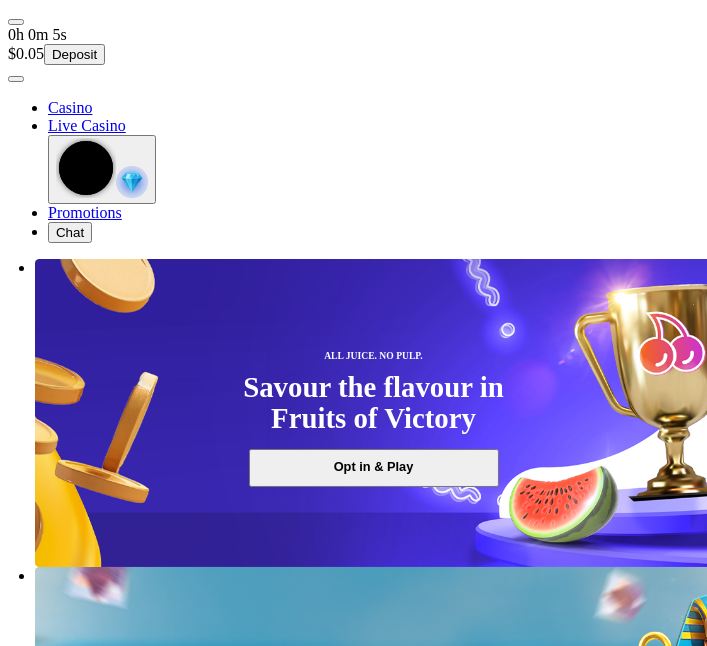 click at bounding box center (48, 212) 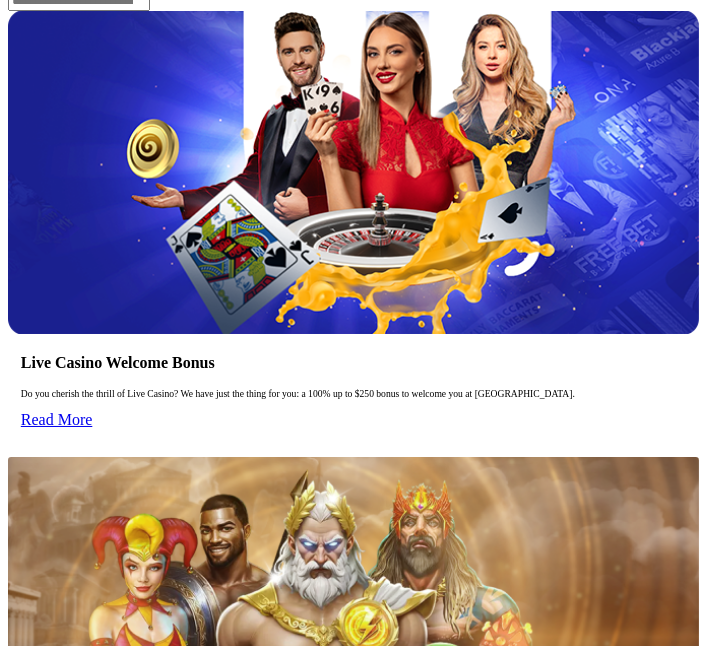 scroll, scrollTop: 0, scrollLeft: 0, axis: both 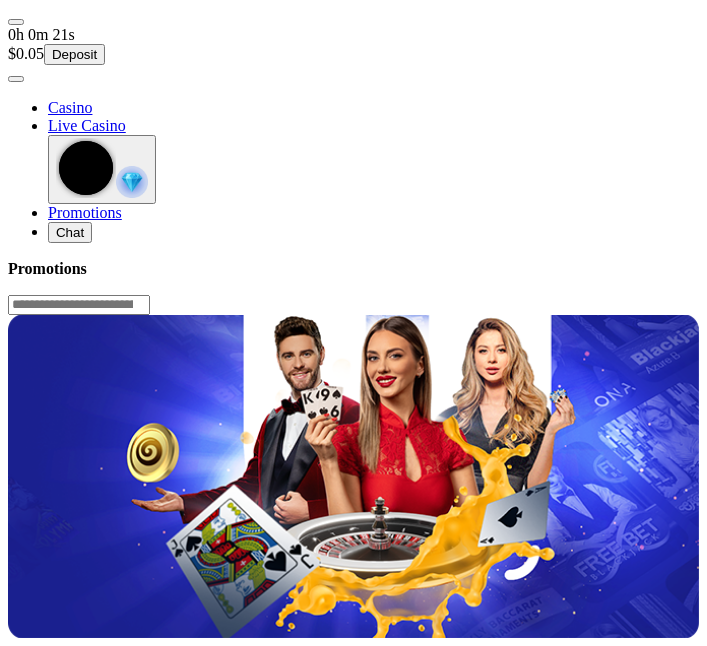 click on "Deposit" at bounding box center (74, 54) 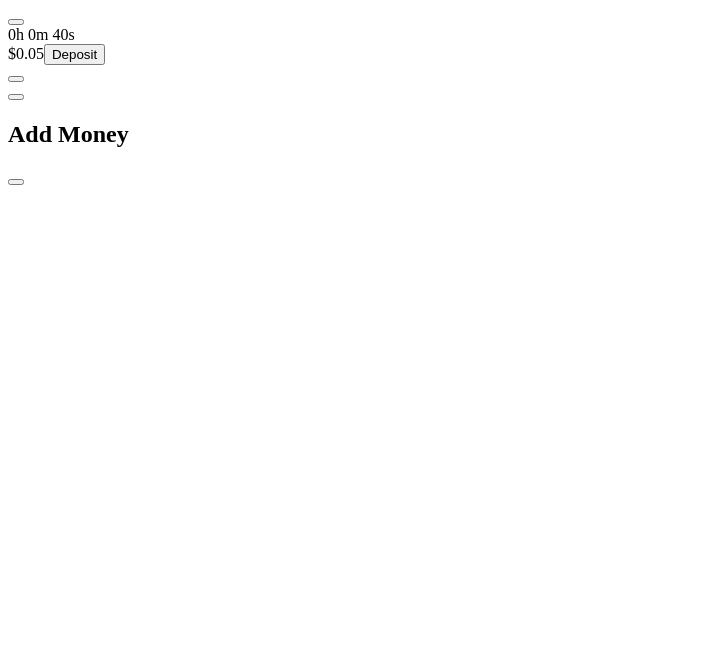 scroll, scrollTop: 0, scrollLeft: 0, axis: both 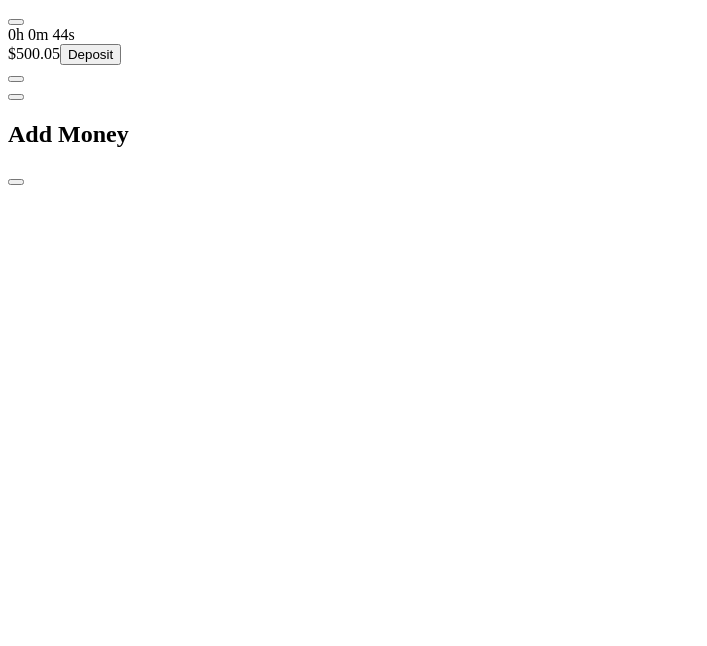 click at bounding box center (16, 182) 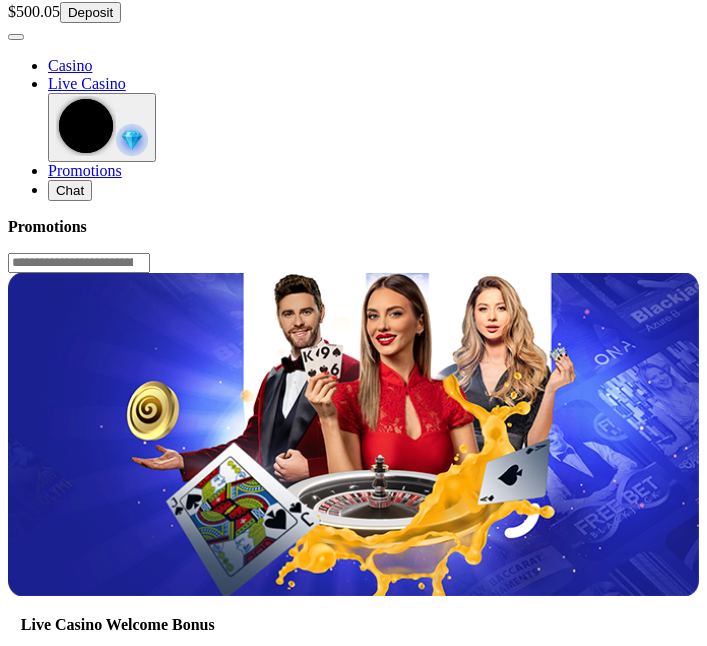 scroll, scrollTop: 0, scrollLeft: 0, axis: both 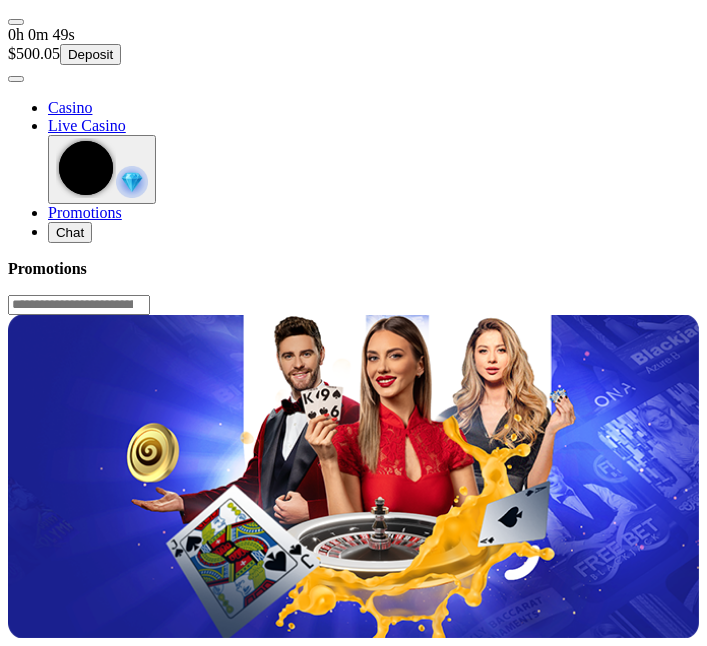click at bounding box center (132, 182) 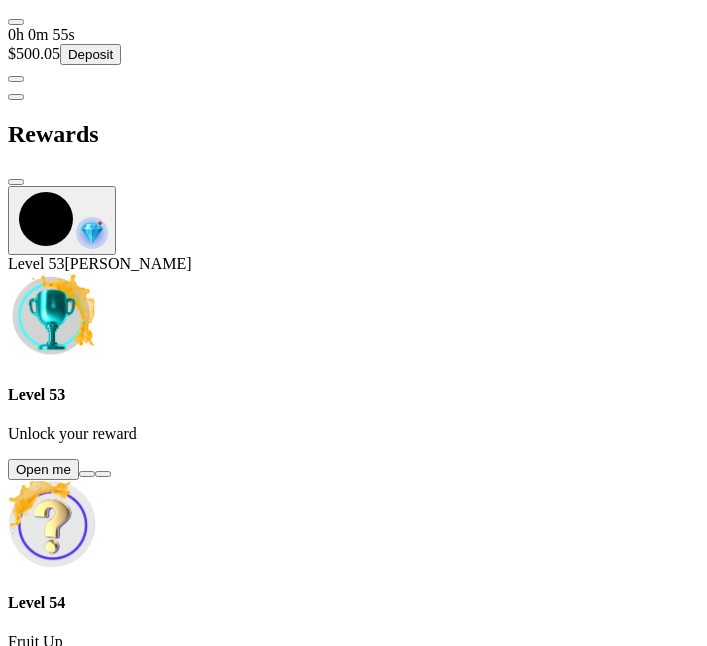 click at bounding box center [16, 97] 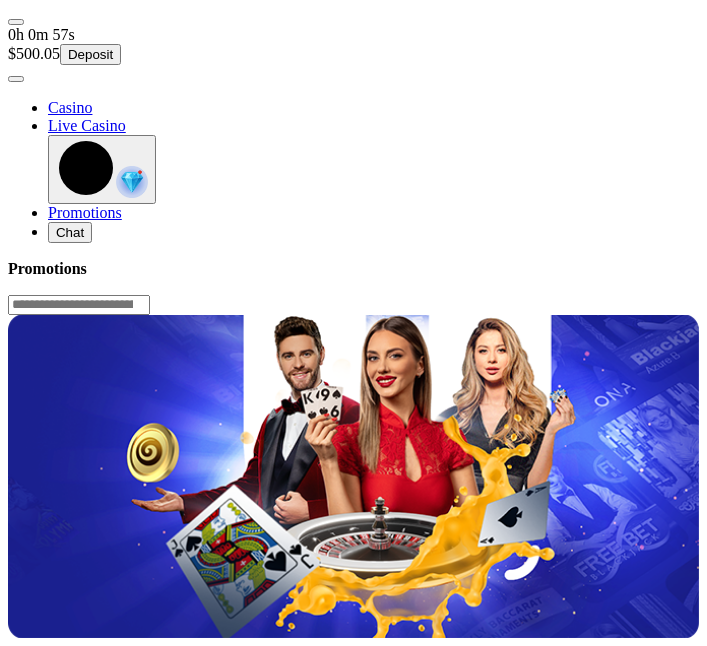click on "Casino" at bounding box center (70, 4342) 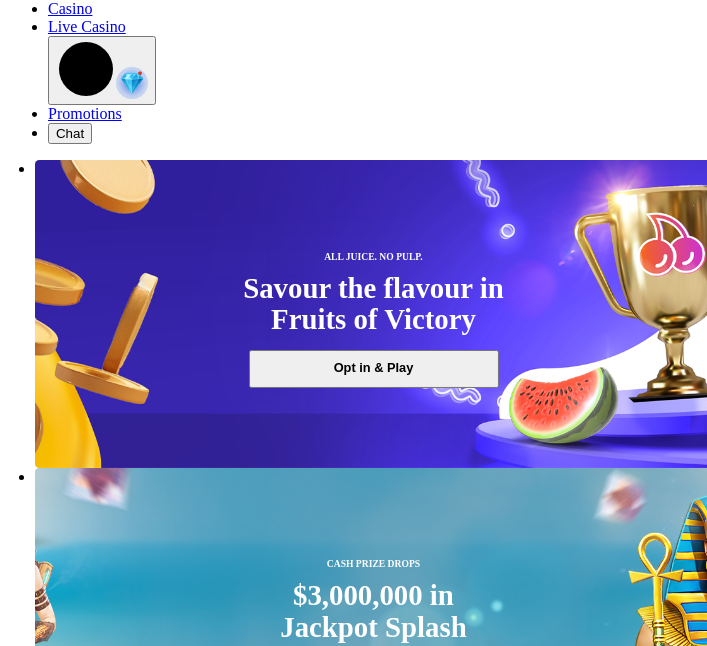 scroll, scrollTop: 118, scrollLeft: 0, axis: vertical 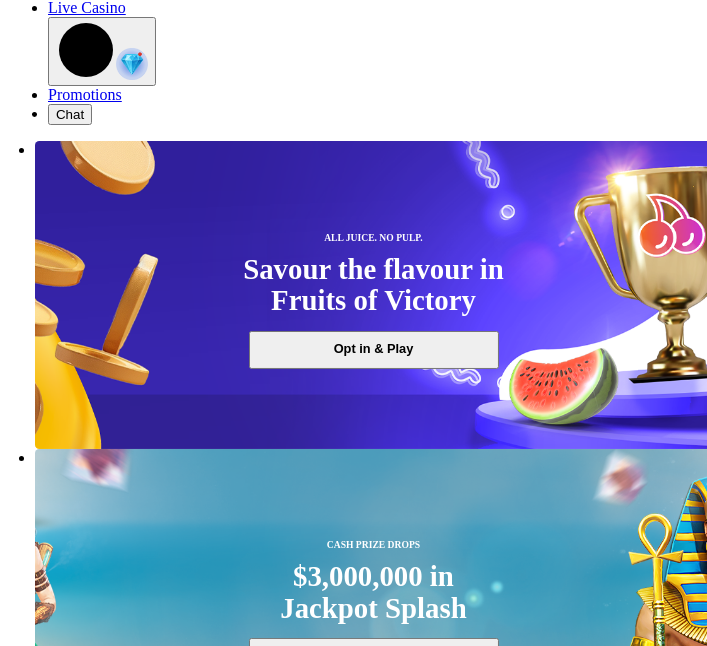 click at bounding box center (48, 2143) 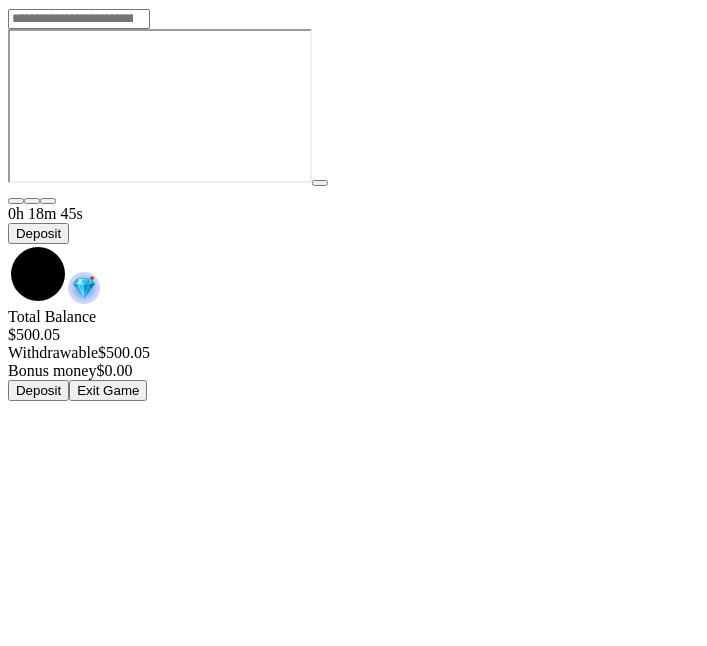 click at bounding box center (8, 244) 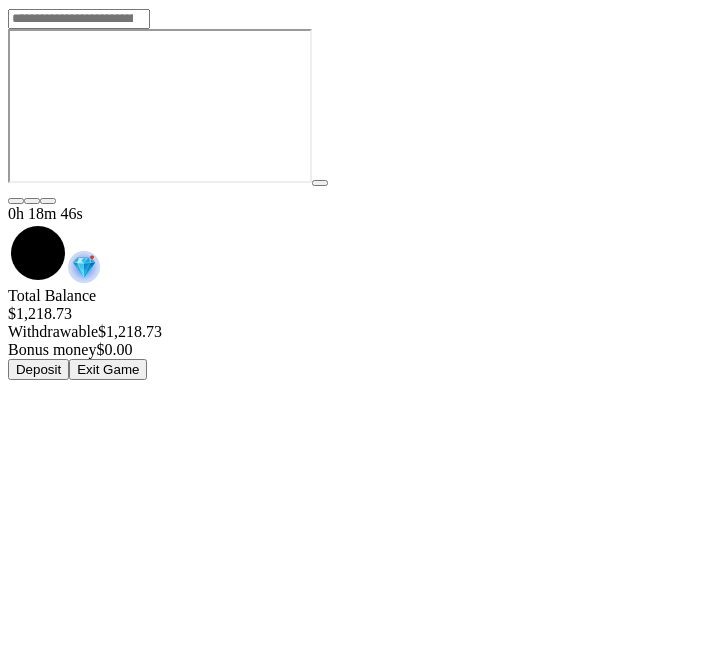 click on "Exit Game" at bounding box center [108, 369] 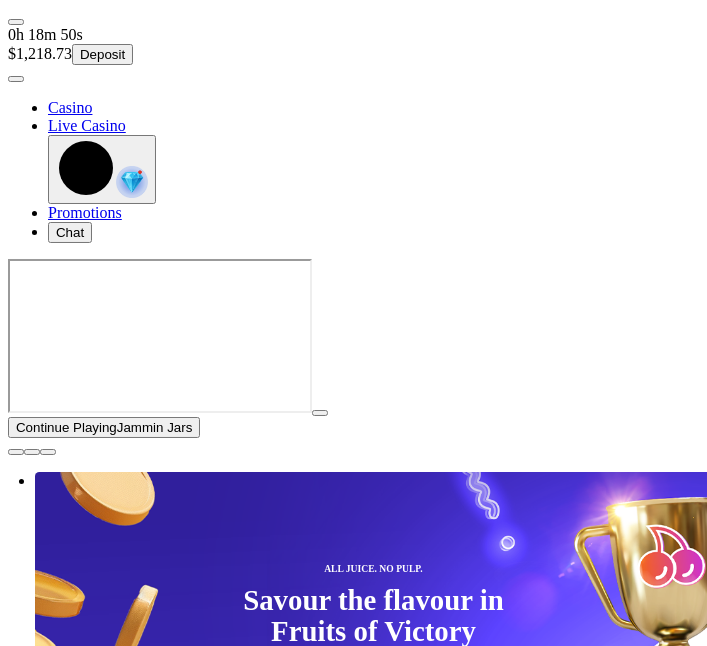 click at bounding box center [16, 452] 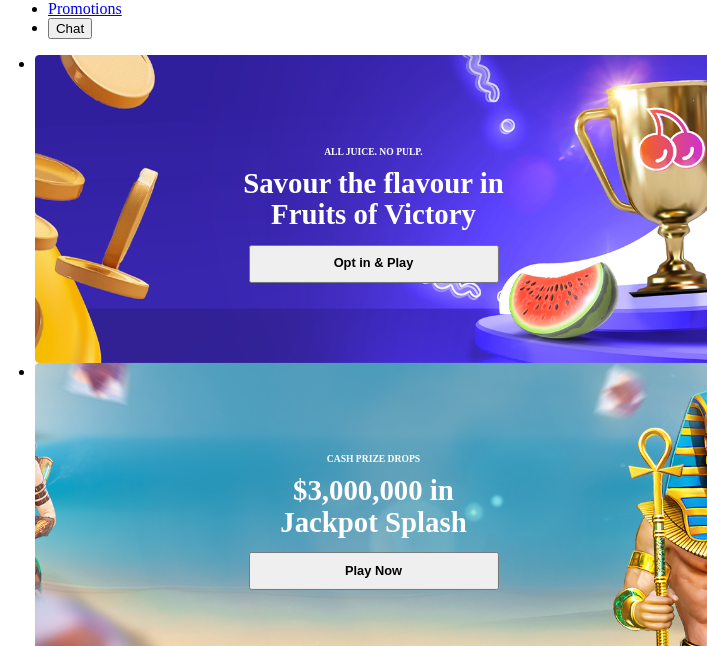 scroll, scrollTop: 204, scrollLeft: 0, axis: vertical 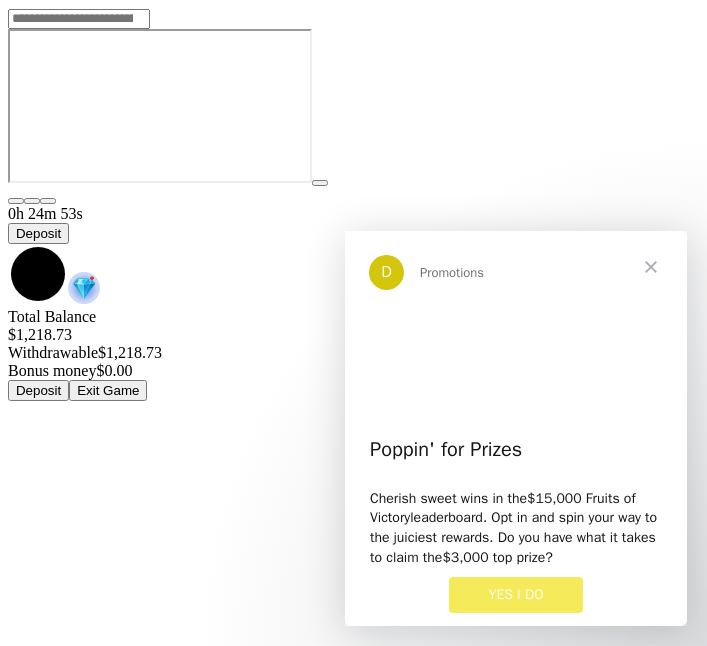 click at bounding box center [650, 266] 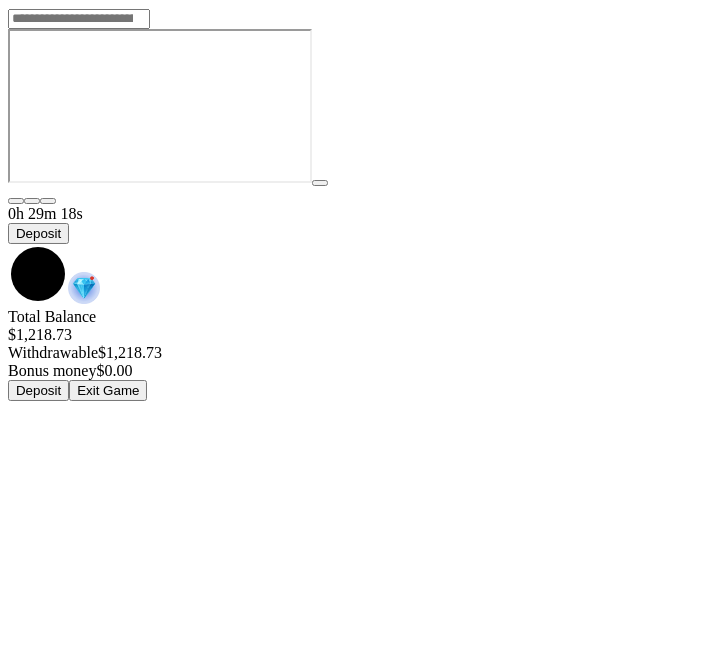 click at bounding box center [8, 244] 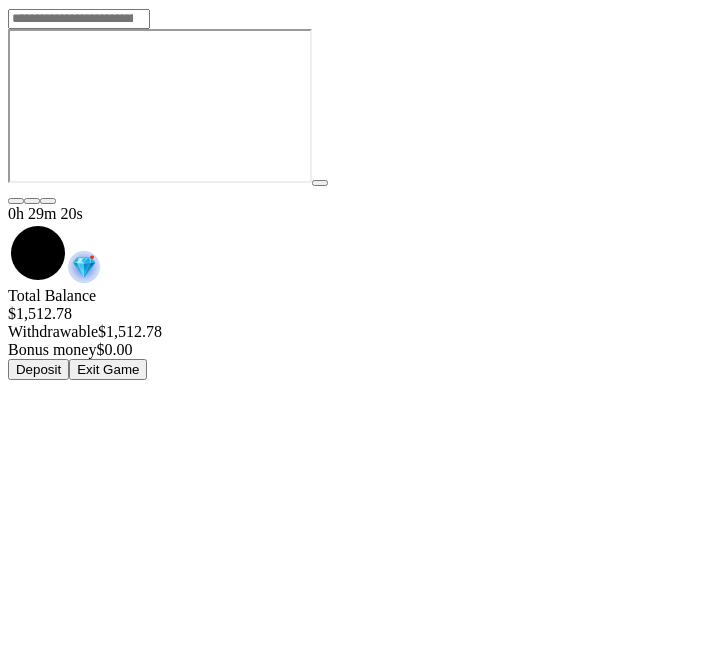click on "Exit Game" at bounding box center [108, 369] 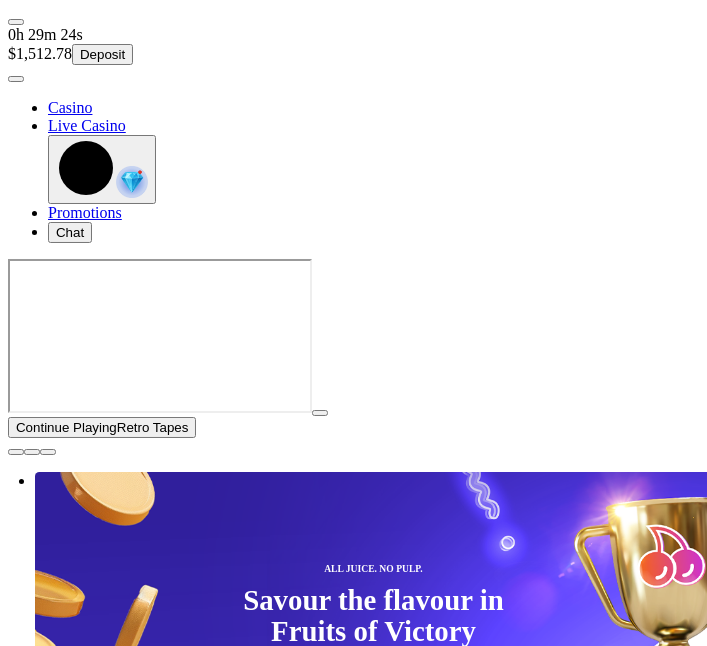 click at bounding box center [16, 452] 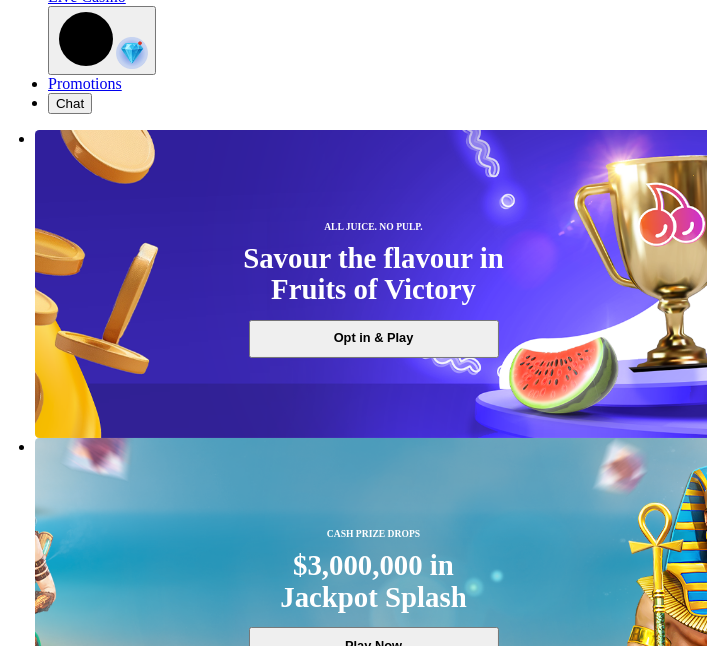 scroll, scrollTop: 132, scrollLeft: 0, axis: vertical 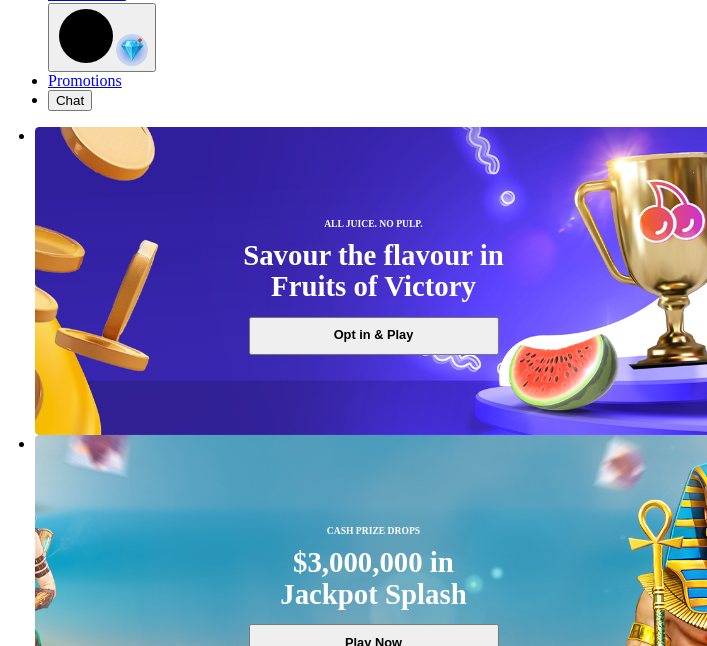 click on "Play Now" at bounding box center (80, 2406) 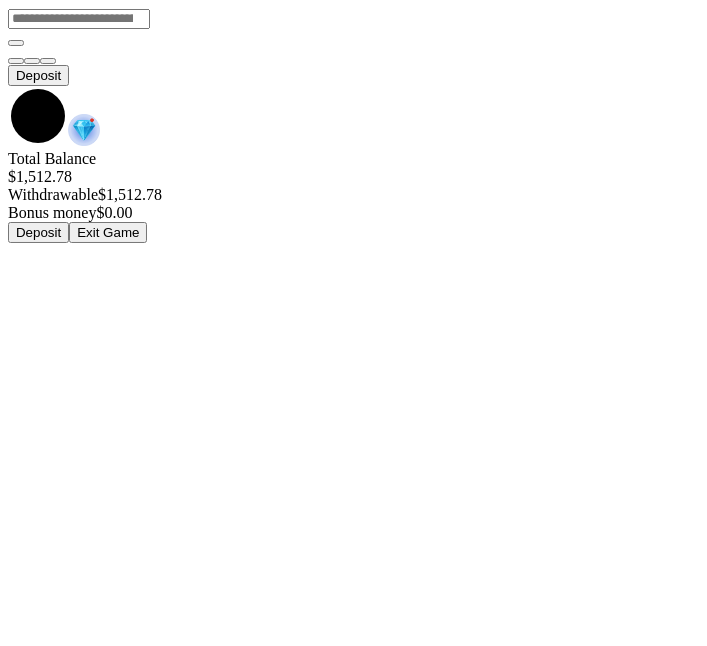 scroll, scrollTop: 0, scrollLeft: 0, axis: both 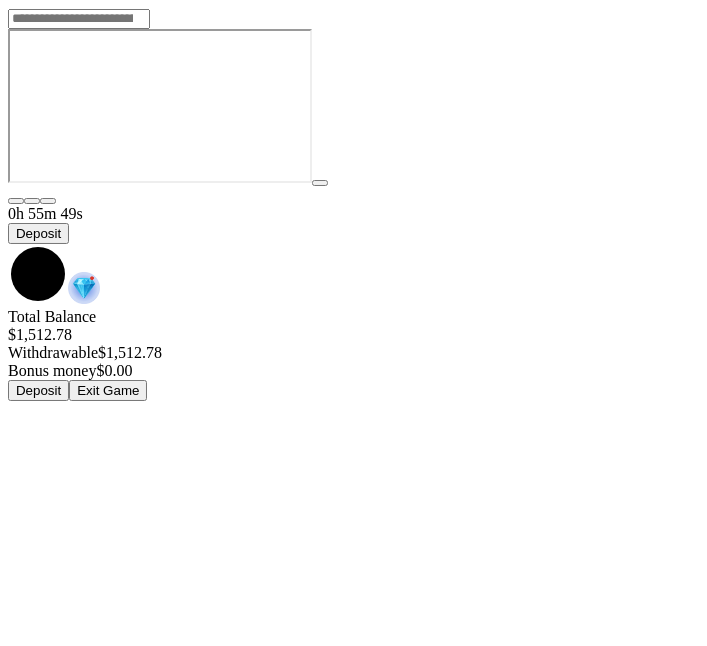 click at bounding box center [8, 244] 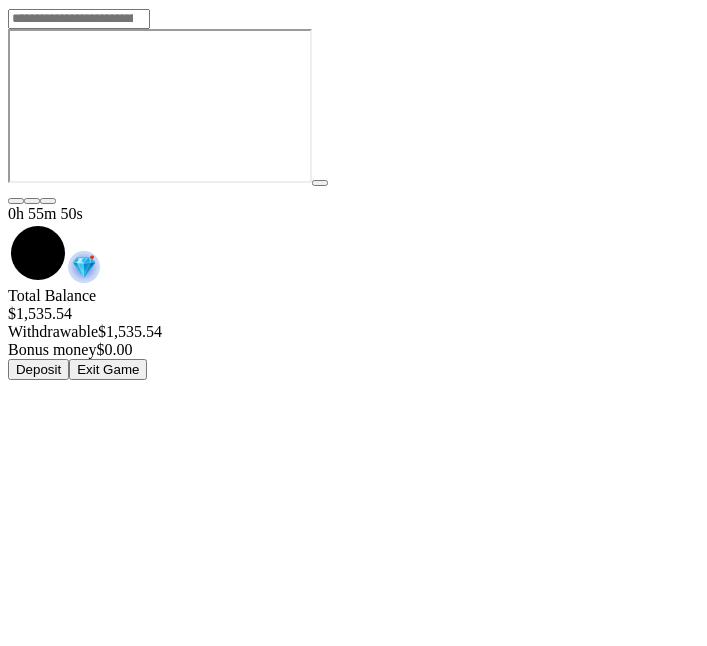 click on "Exit Game" at bounding box center (108, 369) 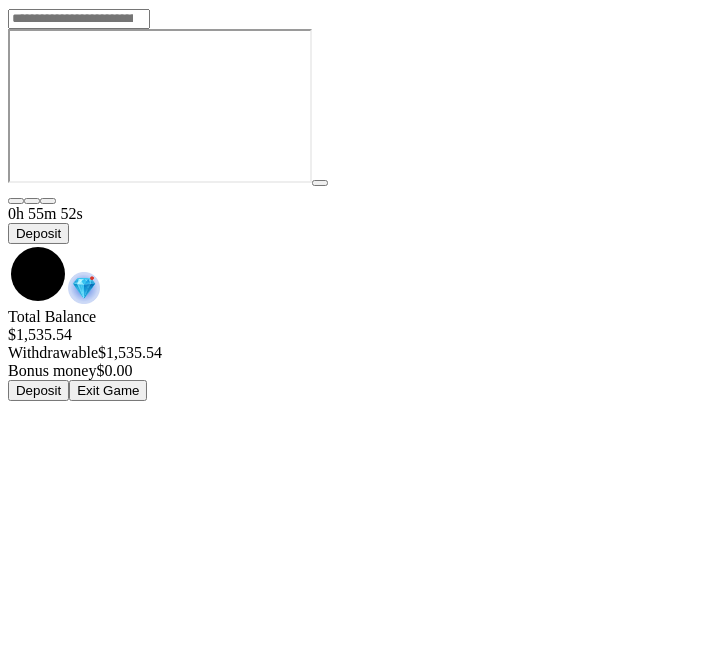 scroll, scrollTop: 60, scrollLeft: 0, axis: vertical 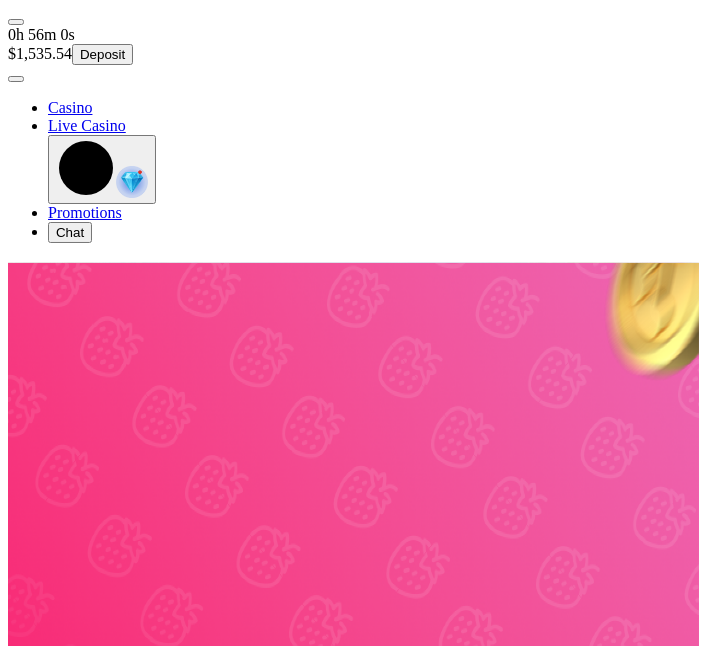 click at bounding box center (353, 1250) 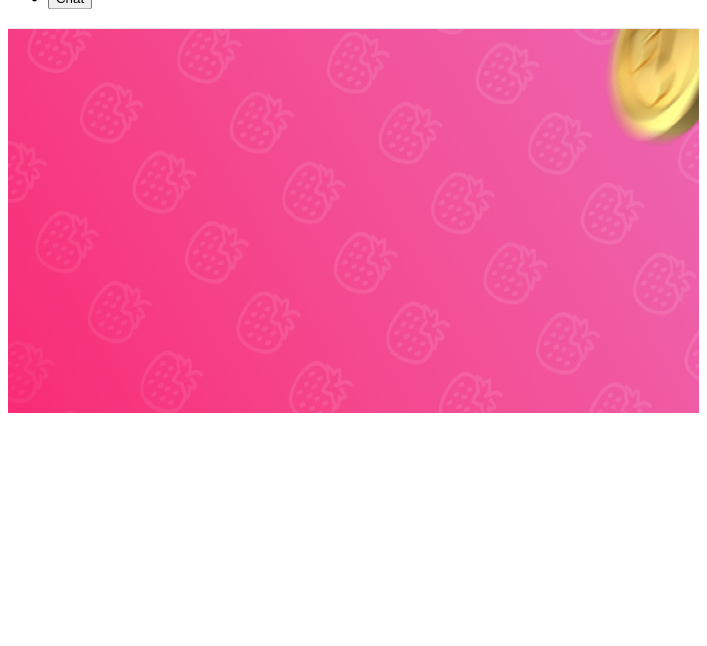 scroll, scrollTop: 578, scrollLeft: 0, axis: vertical 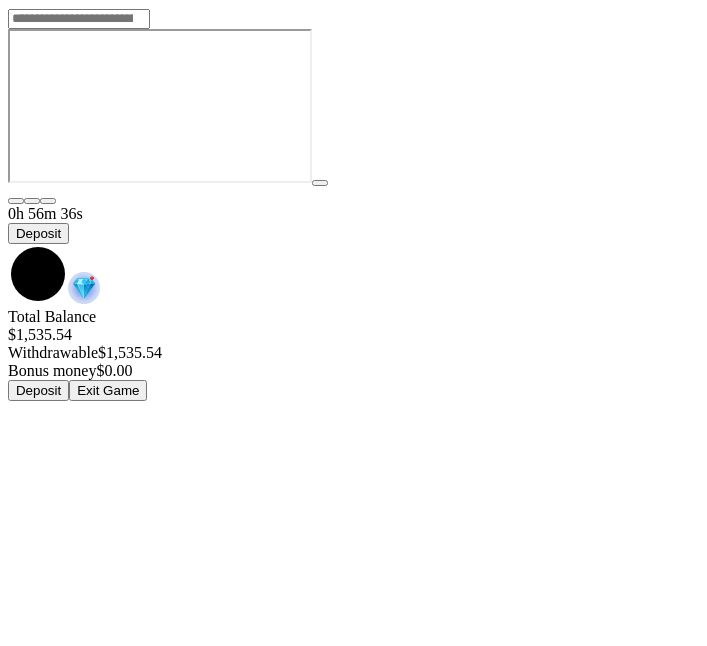 click at bounding box center [8, 244] 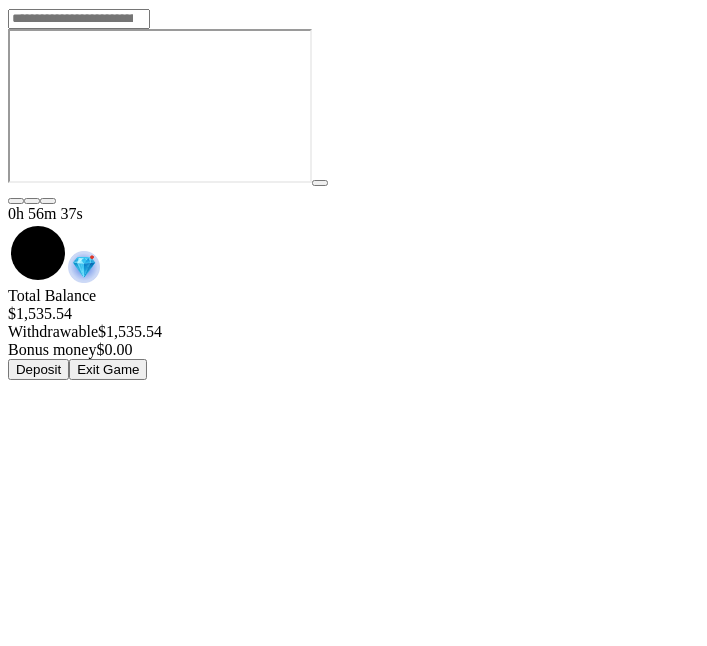 click on "Exit Game" at bounding box center (108, 369) 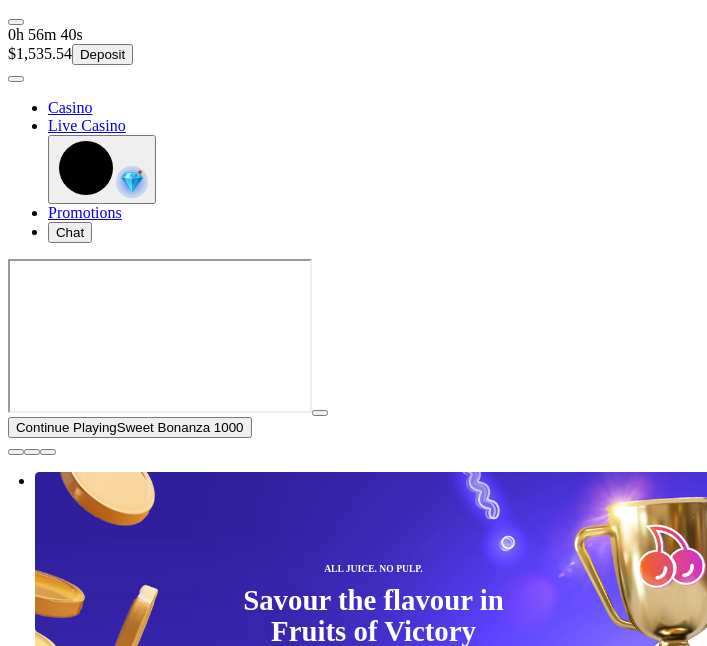 click at bounding box center [16, 452] 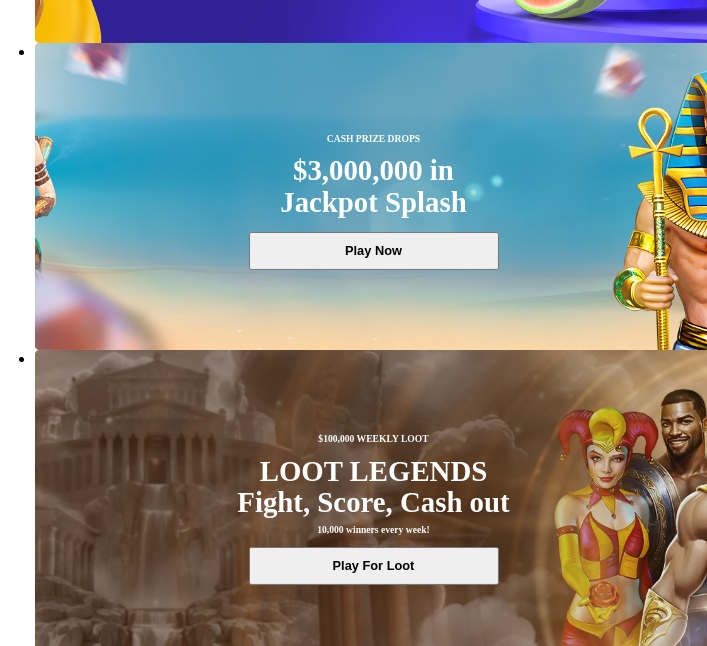 scroll, scrollTop: 527, scrollLeft: 0, axis: vertical 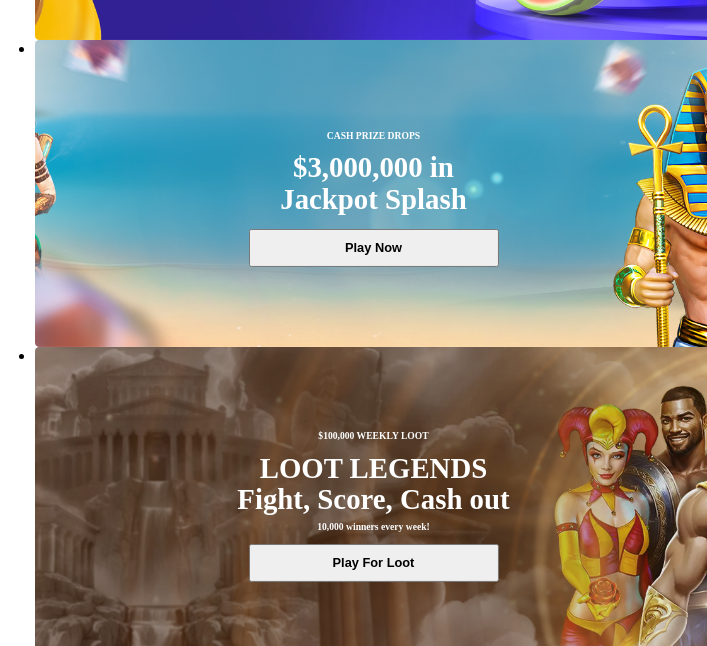 click on "Play Now" at bounding box center (80, 2386) 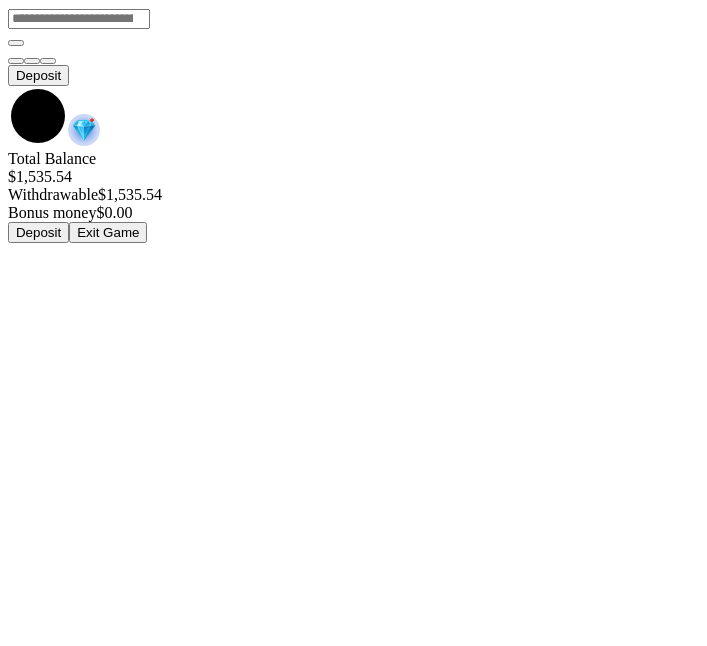 scroll, scrollTop: 0, scrollLeft: 0, axis: both 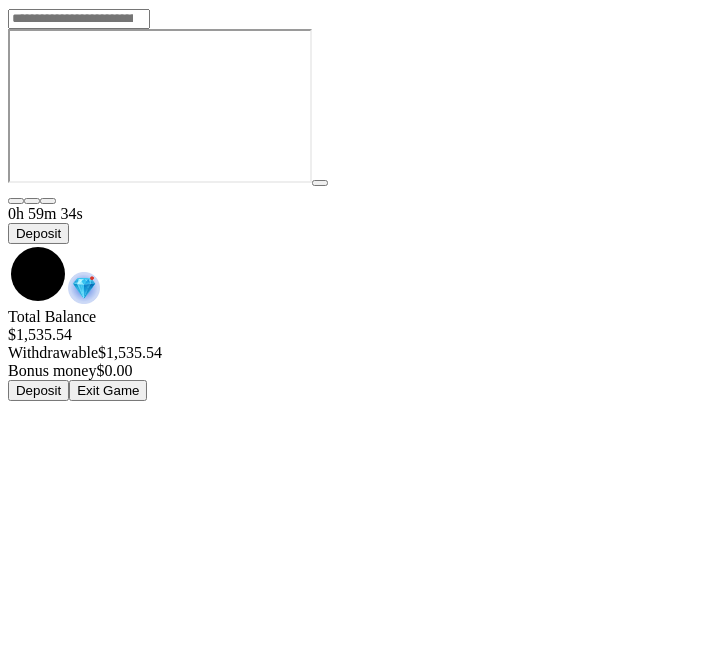 click at bounding box center (8, 244) 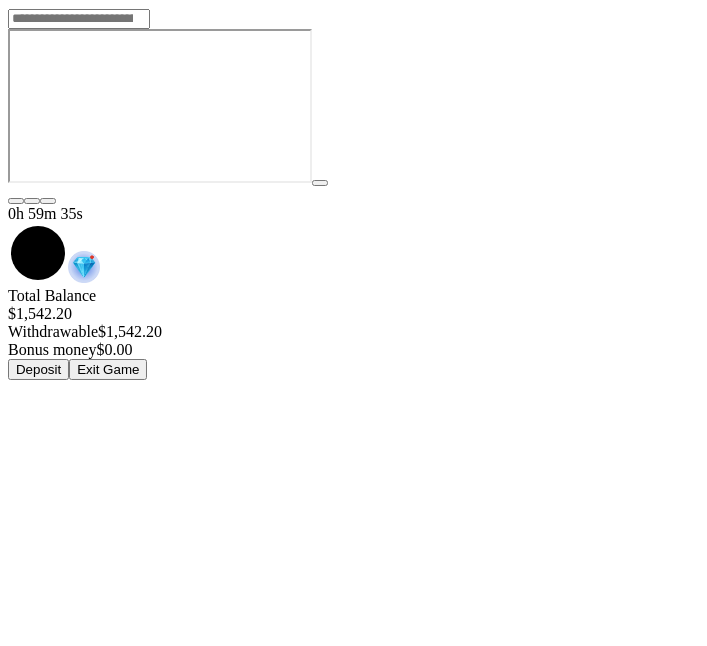 click on "Exit Game" at bounding box center [108, 369] 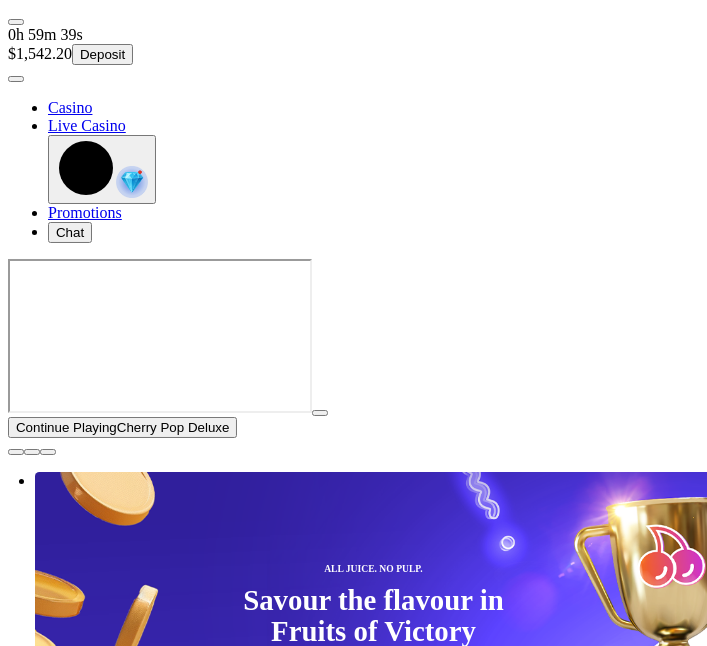click at bounding box center [16, 452] 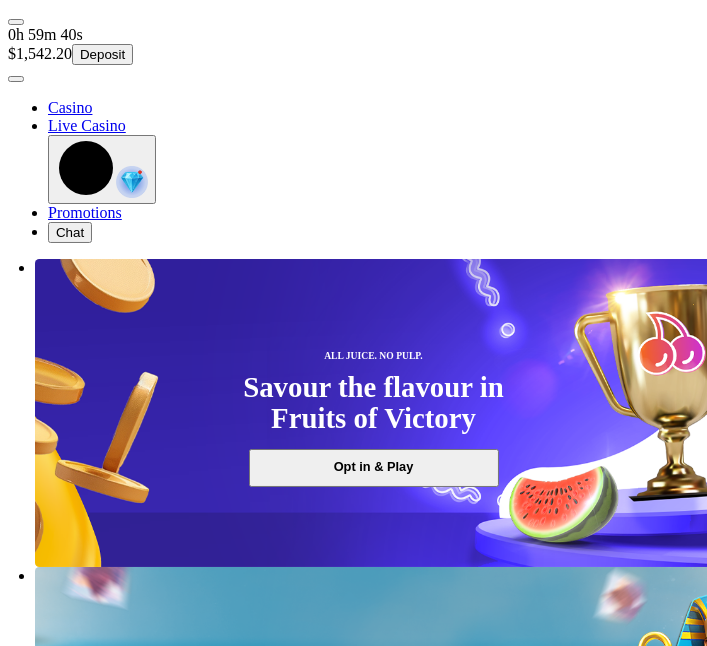click at bounding box center (353, 2119) 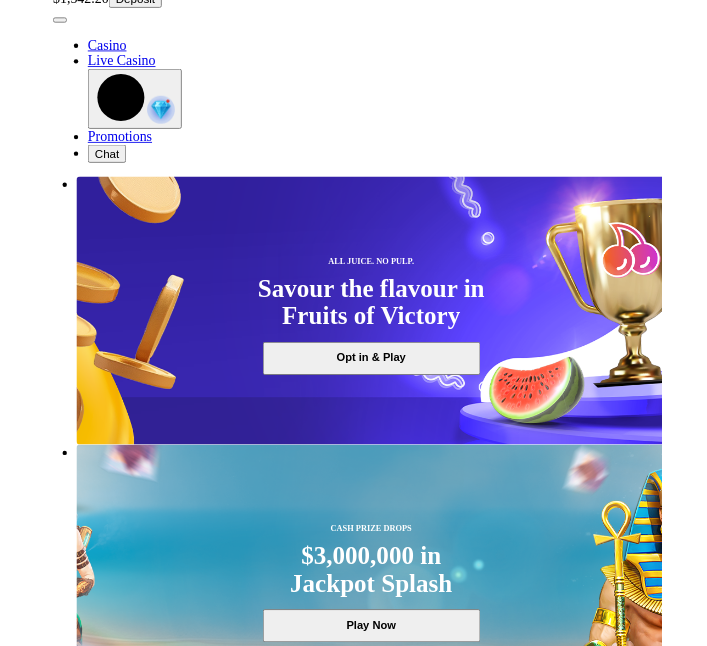 scroll, scrollTop: 72, scrollLeft: 0, axis: vertical 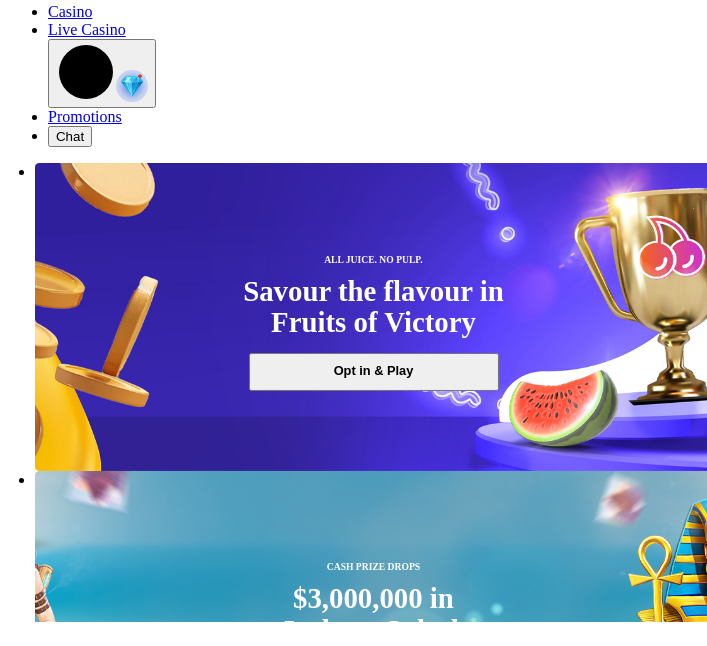 type on "****" 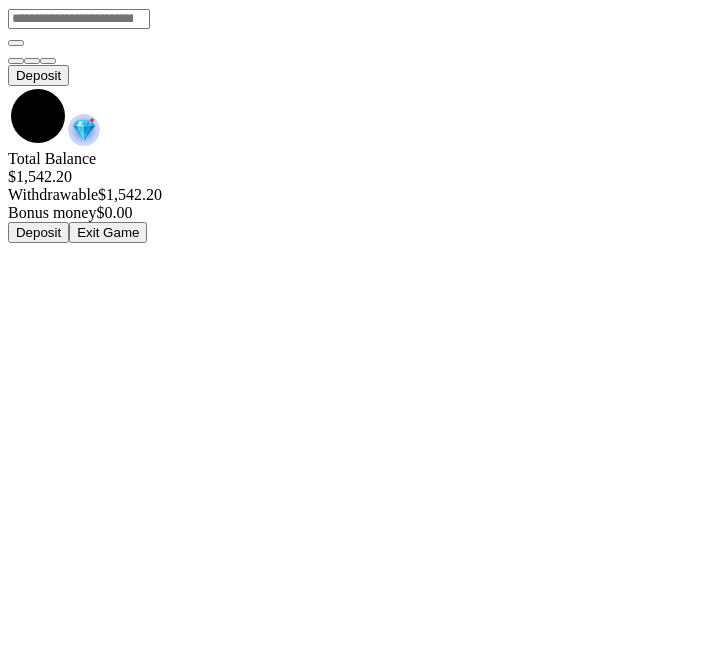 scroll, scrollTop: 0, scrollLeft: 0, axis: both 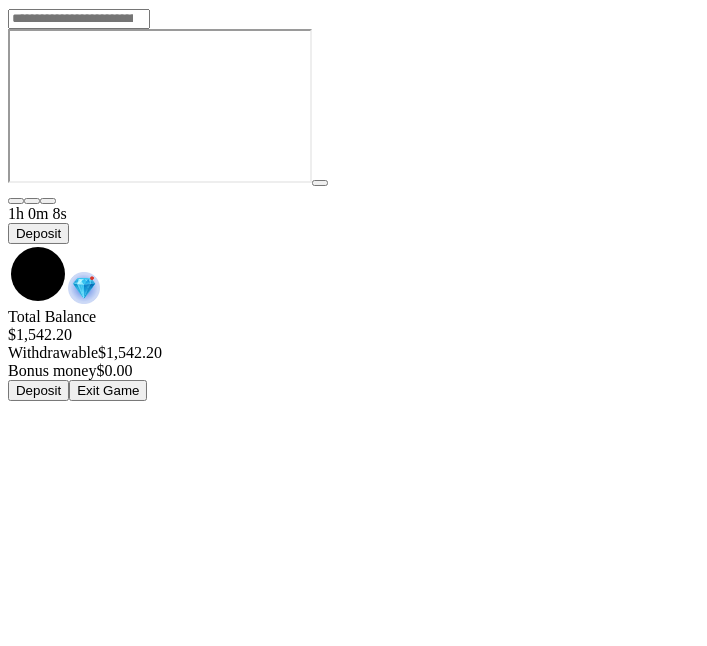 click at bounding box center (8, 244) 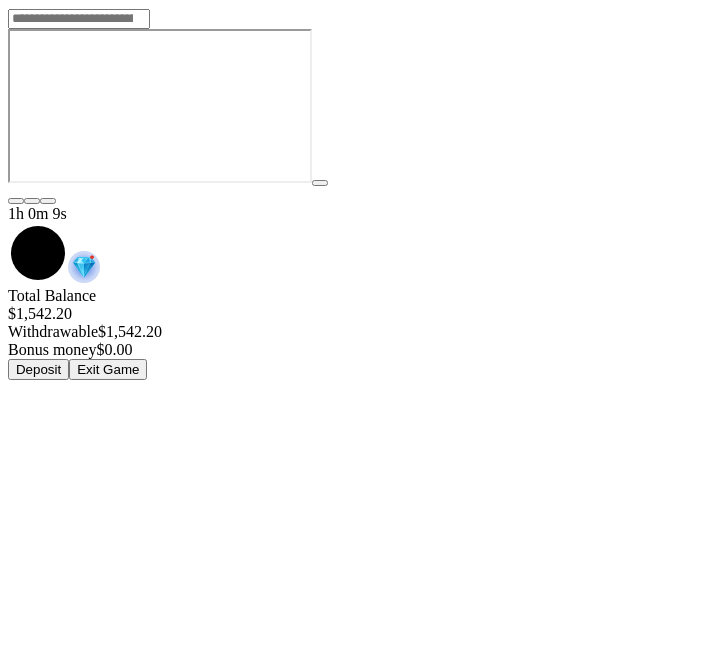 click on "Exit Game" at bounding box center [108, 369] 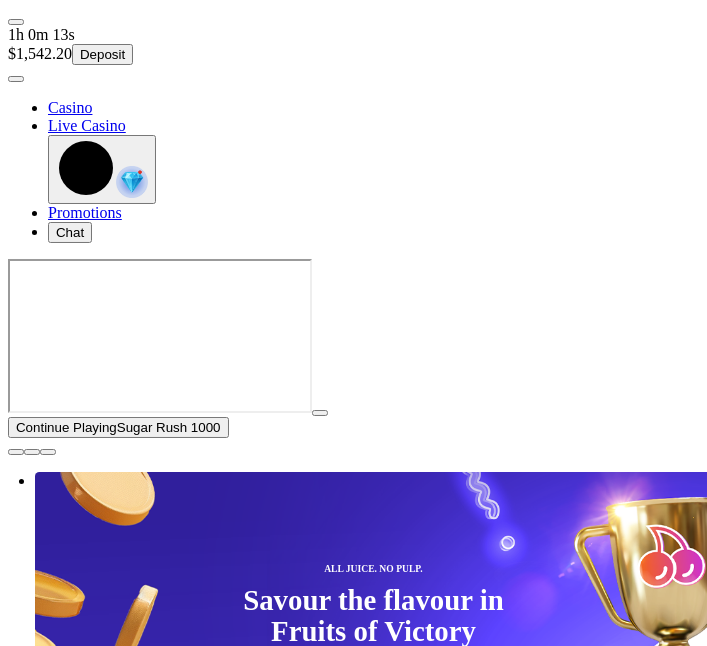 click at bounding box center [16, 452] 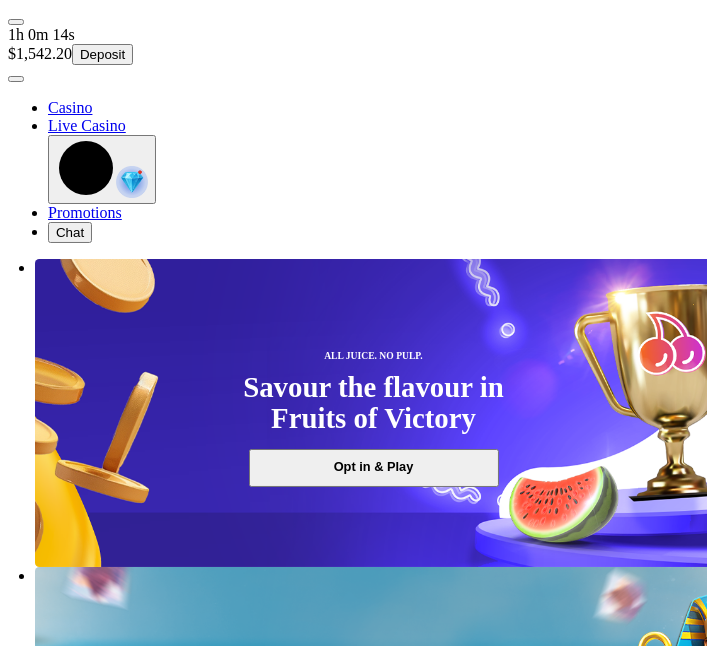 click at bounding box center (16, 79) 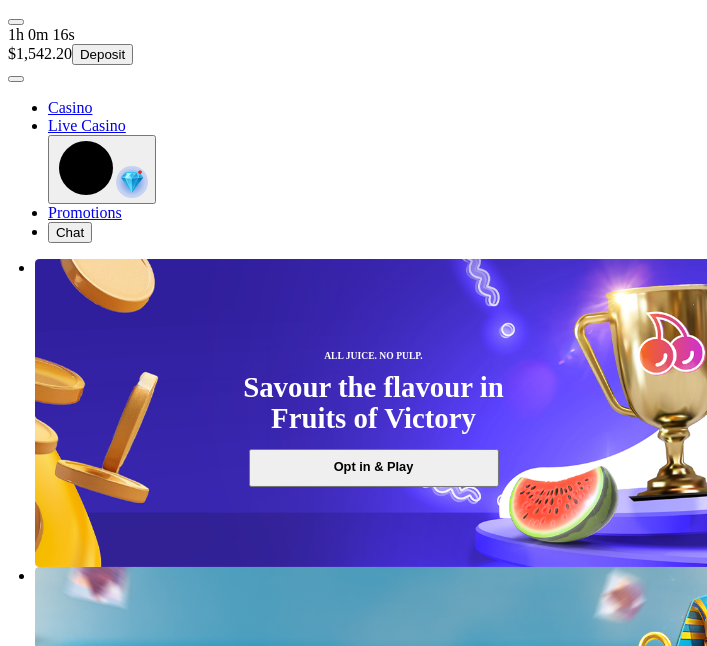scroll, scrollTop: 161, scrollLeft: 0, axis: vertical 